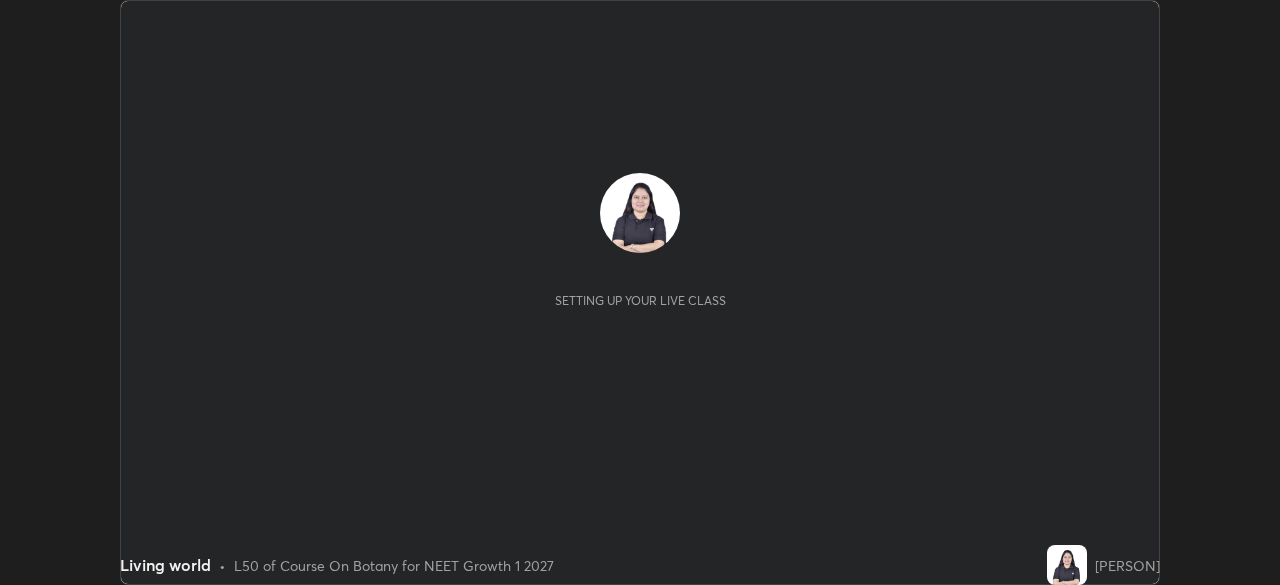 scroll, scrollTop: 0, scrollLeft: 0, axis: both 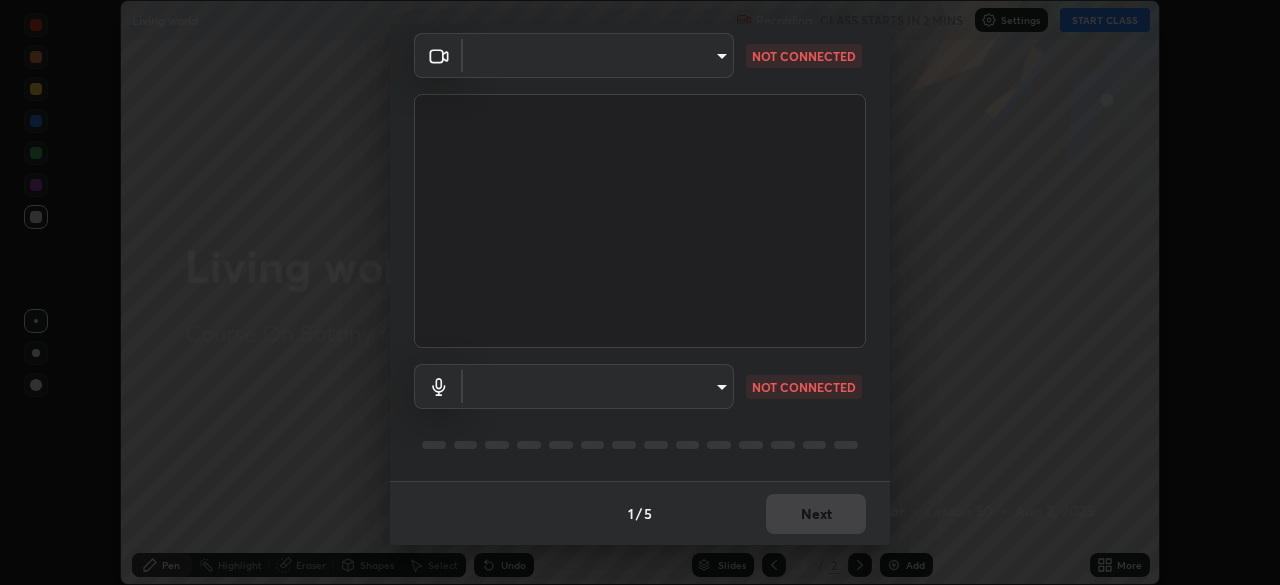 click on "Erase all Living world Recording CLASS STARTS IN 2 MINS Settings START CLASS Setting up your live class Living world • L50 of Course On Botany for NEET Growth 1 2027 [PERSON] Pen Highlight Eraser Shapes Select Undo Slides 2 / 2 Add More No doubts shared Encourage your learners to ask a doubt for better clarity Report an issue Reason for reporting Buffering Chat not working Audio - Video sync issue Educator video quality low ​ Attach an image Report Media settings ​ NOT CONNECTED ​ NOT CONNECTED 1 / 5 Next" at bounding box center (640, 292) 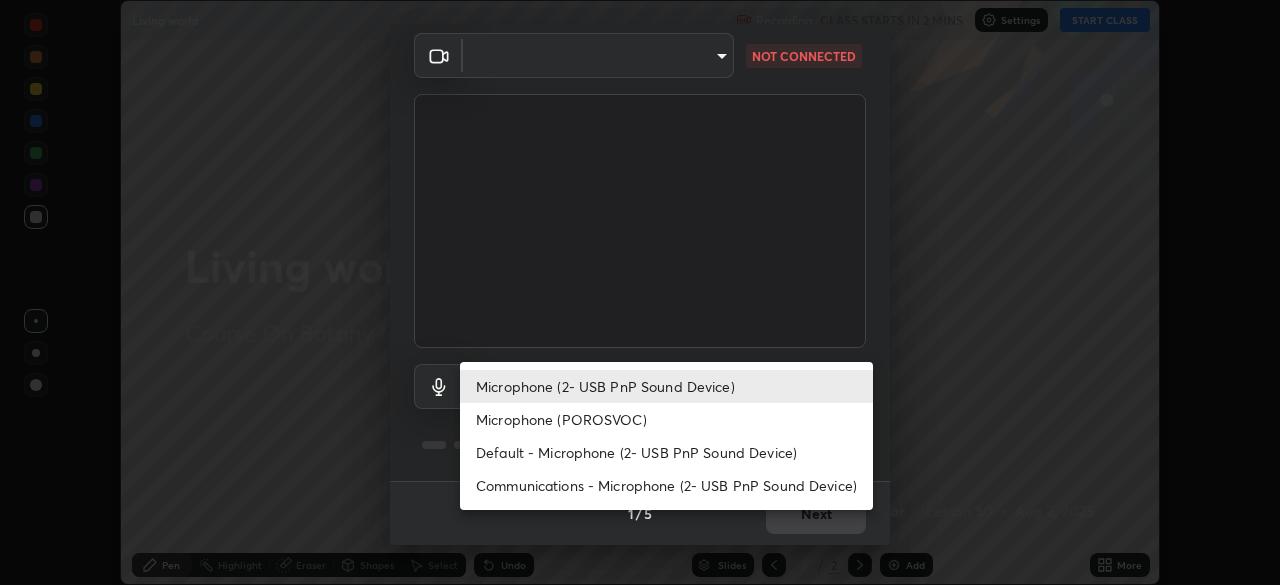 click on "Default - Microphone (2- USB PnP Sound Device)" at bounding box center [666, 452] 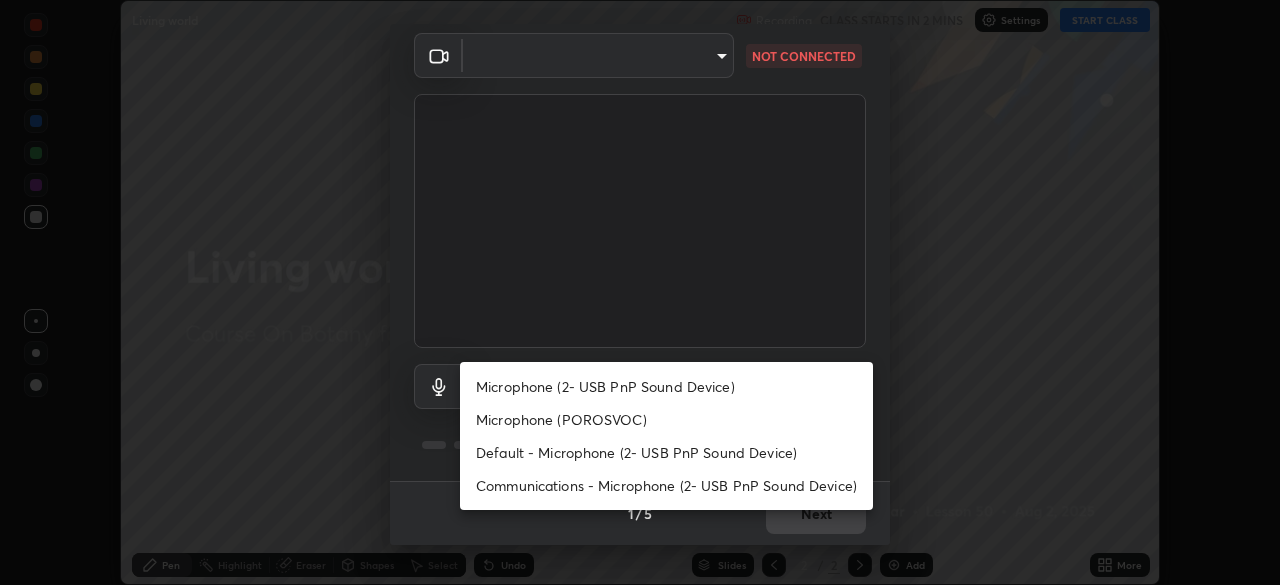 click on "Microphone (2- USB PnP Sound Device)" at bounding box center [666, 386] 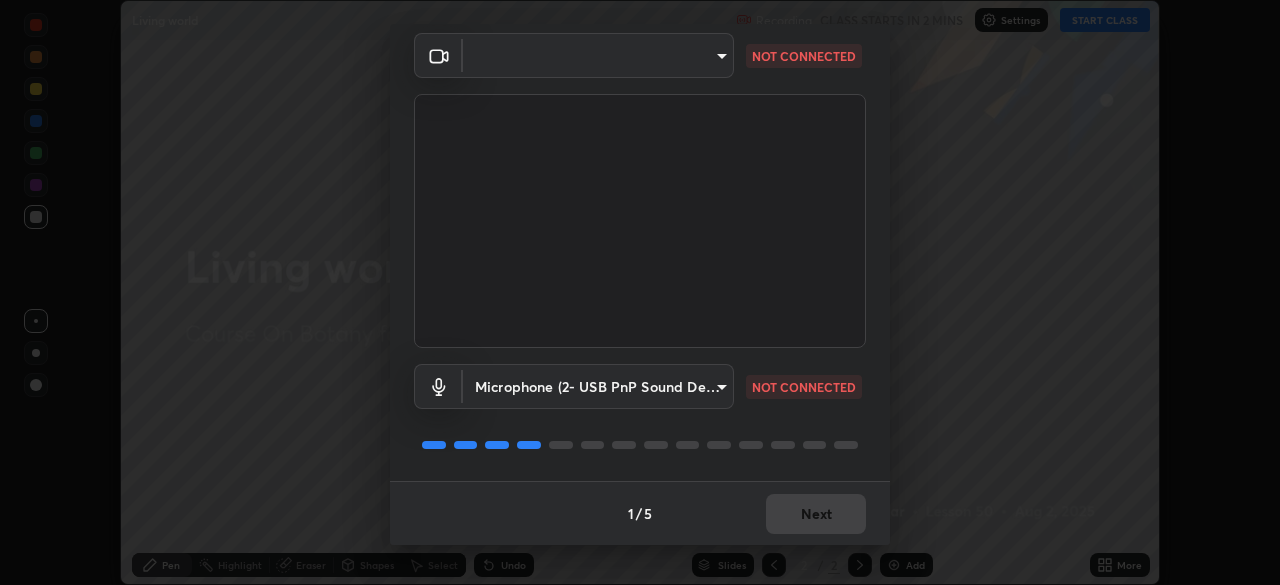 click on "Erase all Living world Recording CLASS STARTS IN 2 MINS Settings START CLASS Setting up your live class Living world • L50 of Course On Botany for NEET Growth 1 2027 [PERSON] Pen Highlight Eraser Shapes Select Undo Slides 2 / 2 Add More No doubts shared Encourage your learners to ask a doubt for better clarity Report an issue Reason for reporting Buffering Chat not working Audio - Video sync issue Educator video quality low ​ Attach an image Report Media settings ​ NOT CONNECTED Microphone ([DEVICE_ID]) [DEVICE_ID] NOT CONNECTED 1 / 5 Next" at bounding box center [640, 292] 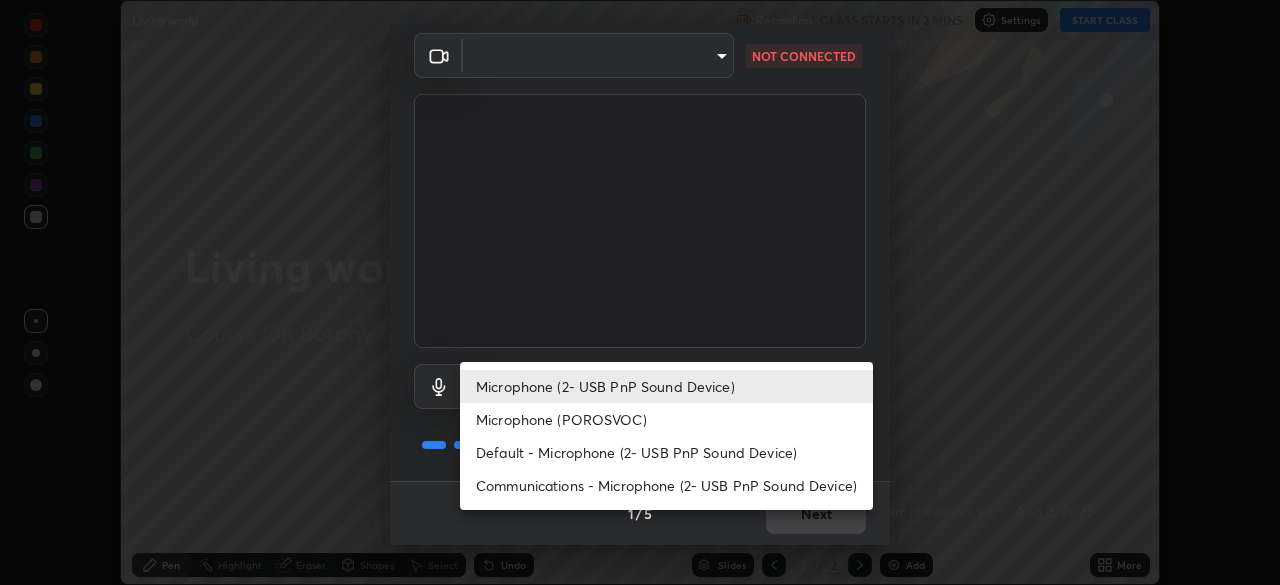 click on "Microphone (2- USB PnP Sound Device)" at bounding box center [666, 386] 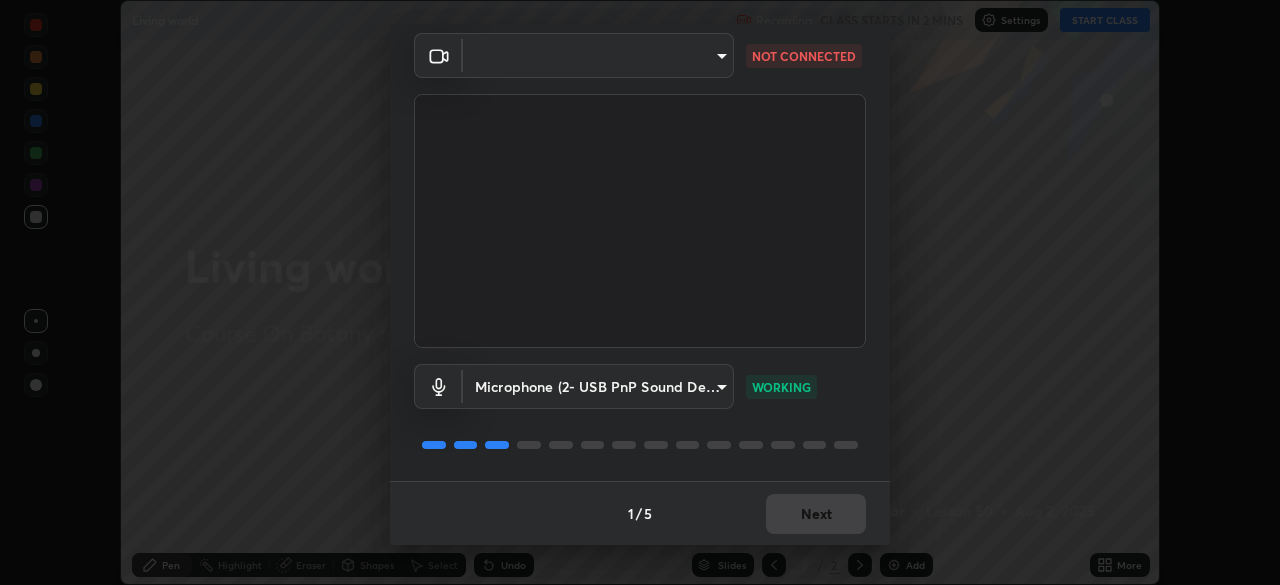click on "Erase all Living world Recording CLASS STARTS IN 2 MINS Settings START CLASS Setting up your live class Living world • L50 of Course On Botany for NEET Growth 1 2027 [PERSON] Pen Highlight Eraser Shapes Select Undo Slides 2 / 2 Add More No doubts shared Encourage your learners to ask a doubt for better clarity Report an issue Reason for reporting Buffering Chat not working Audio - Video sync issue Educator video quality low ​ Attach an image Report Media settings ​ NOT CONNECTED Microphone ([DEVICE_ID]) [DEVICE_ID] WORKING 1 / 5 Next" at bounding box center [640, 292] 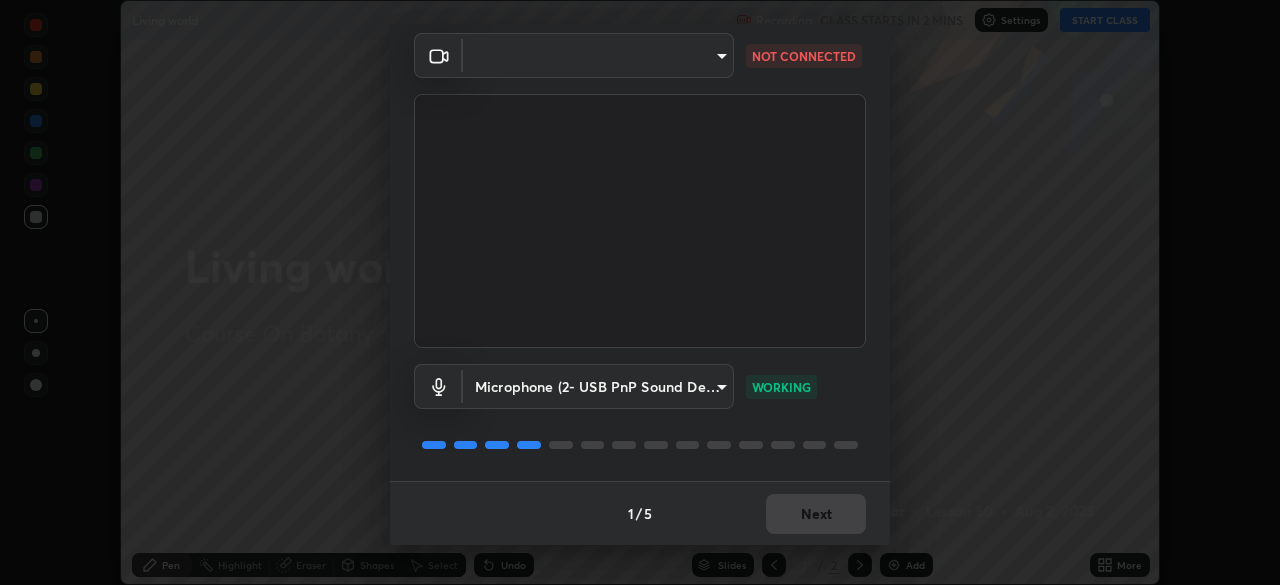 click on "Erase all Living world Recording CLASS STARTS IN 2 MINS Settings START CLASS Setting up your live class Living world • L50 of Course On Botany for NEET Growth 1 2027 [PERSON] Pen Highlight Eraser Shapes Select Undo Slides 2 / 2 Add More No doubts shared Encourage your learners to ask a doubt for better clarity Report an issue Reason for reporting Buffering Chat not working Audio - Video sync issue Educator video quality low ​ Attach an image Report Media settings ​ NOT CONNECTED Microphone ([DEVICE_ID]) [DEVICE_ID] WORKING 1 / 5 Next" at bounding box center [640, 292] 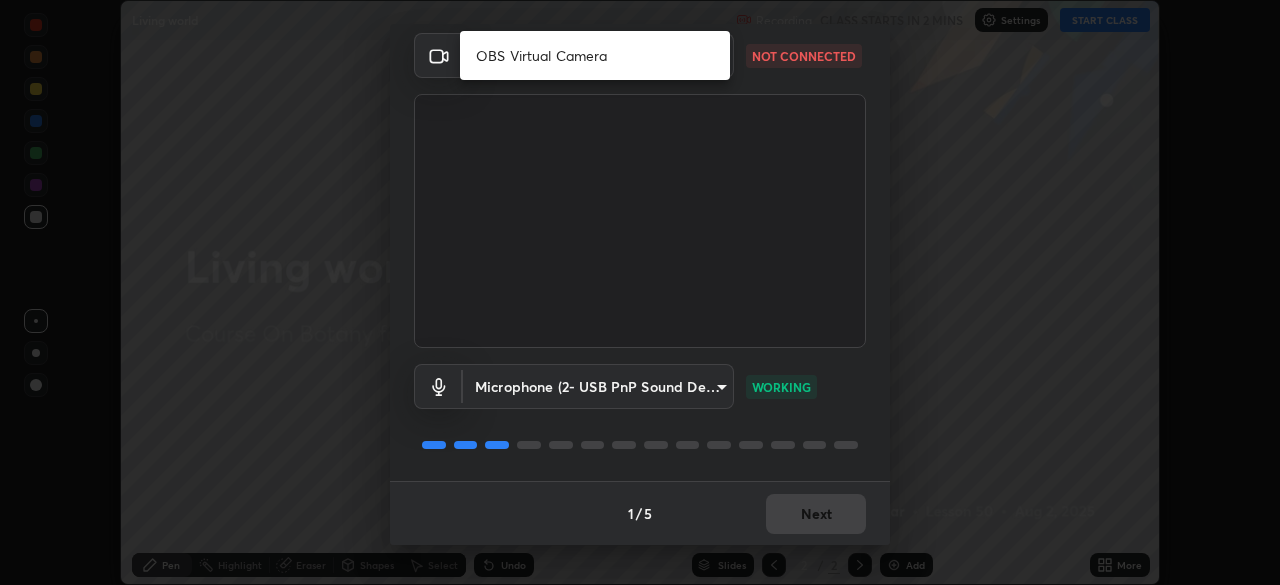click on "OBS Virtual Camera" at bounding box center (595, 55) 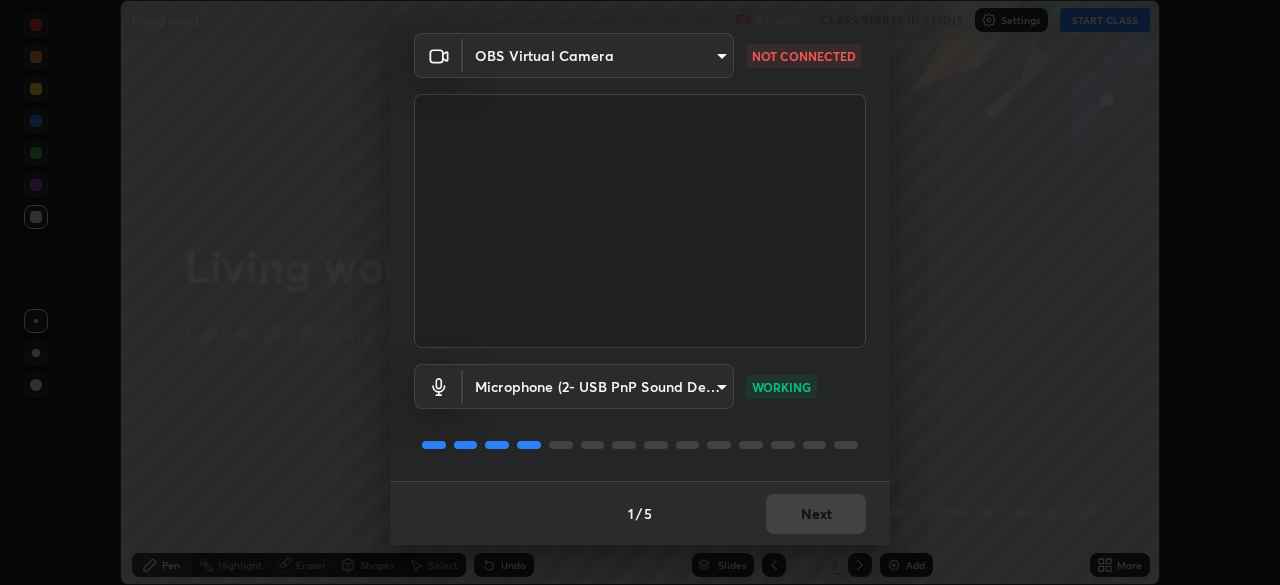 type on "5402053dac797fbd6203b9055fefd71c8703e877445e1219393e3e645ba4b0f2" 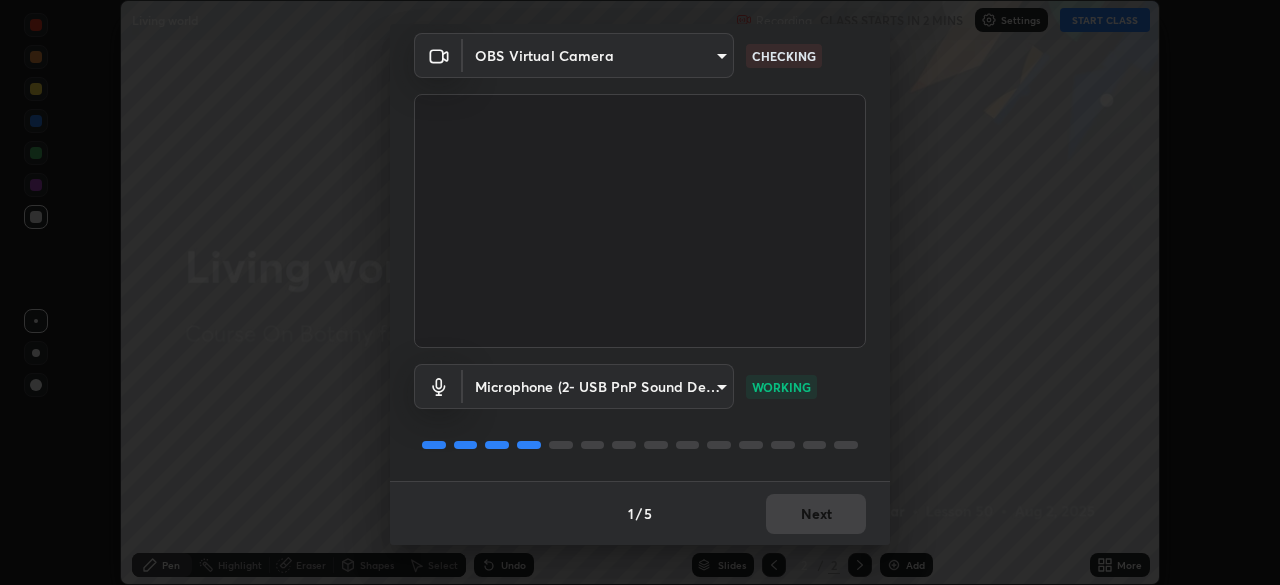 click on "1 / 5 Next" at bounding box center [640, 513] 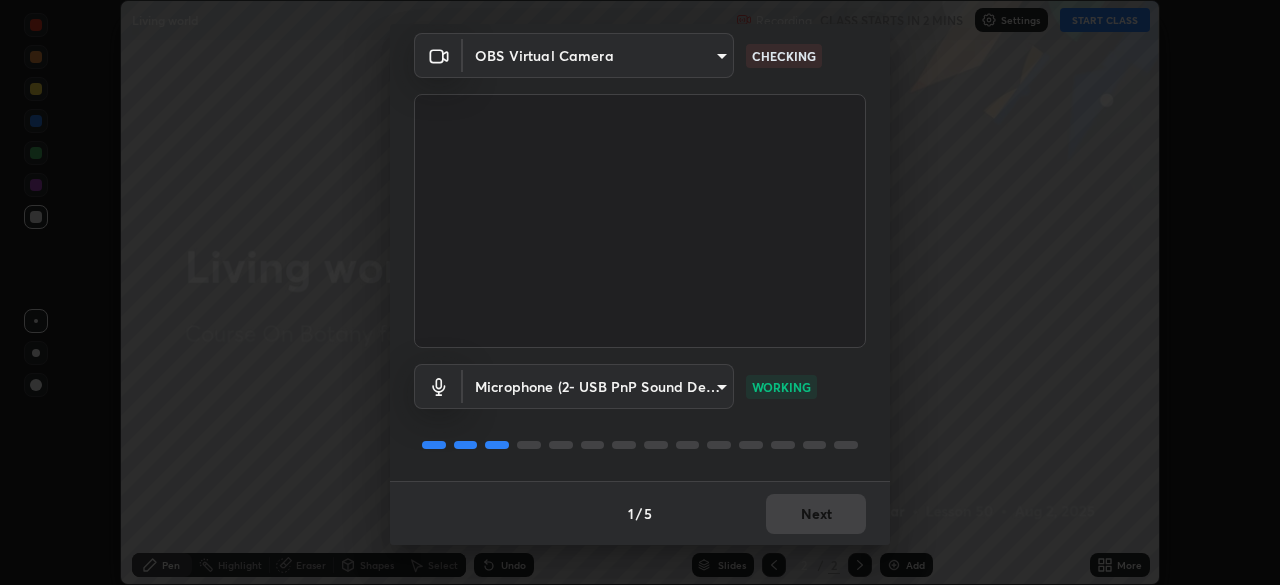 click on "1 / 5 Next" at bounding box center [640, 513] 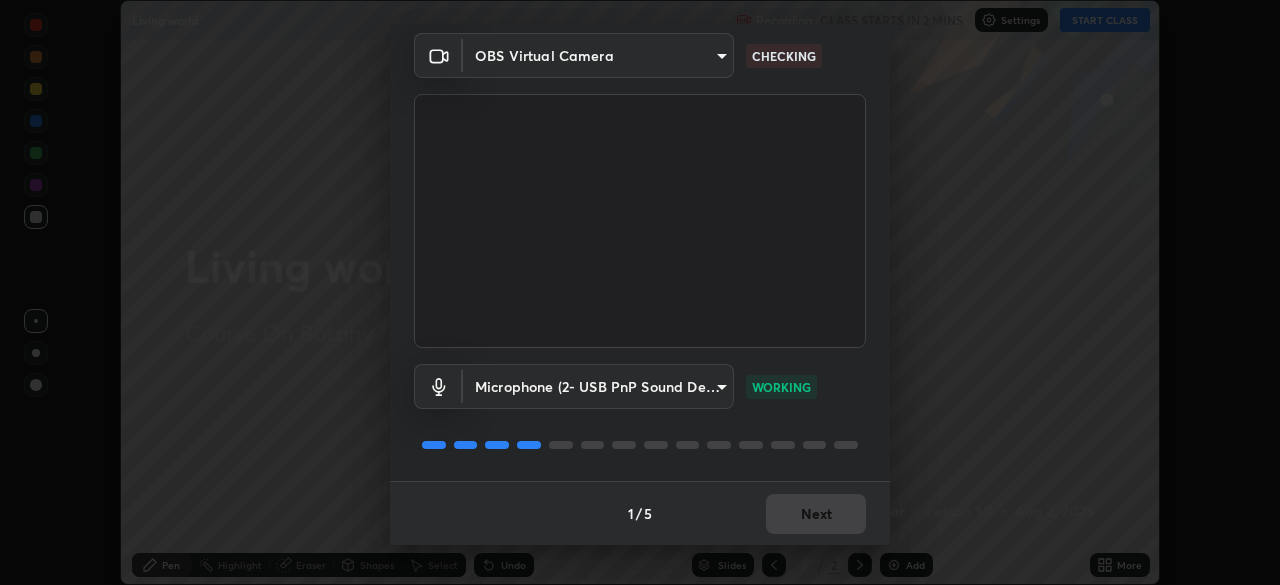 click on "1 / 5 Next" at bounding box center (640, 513) 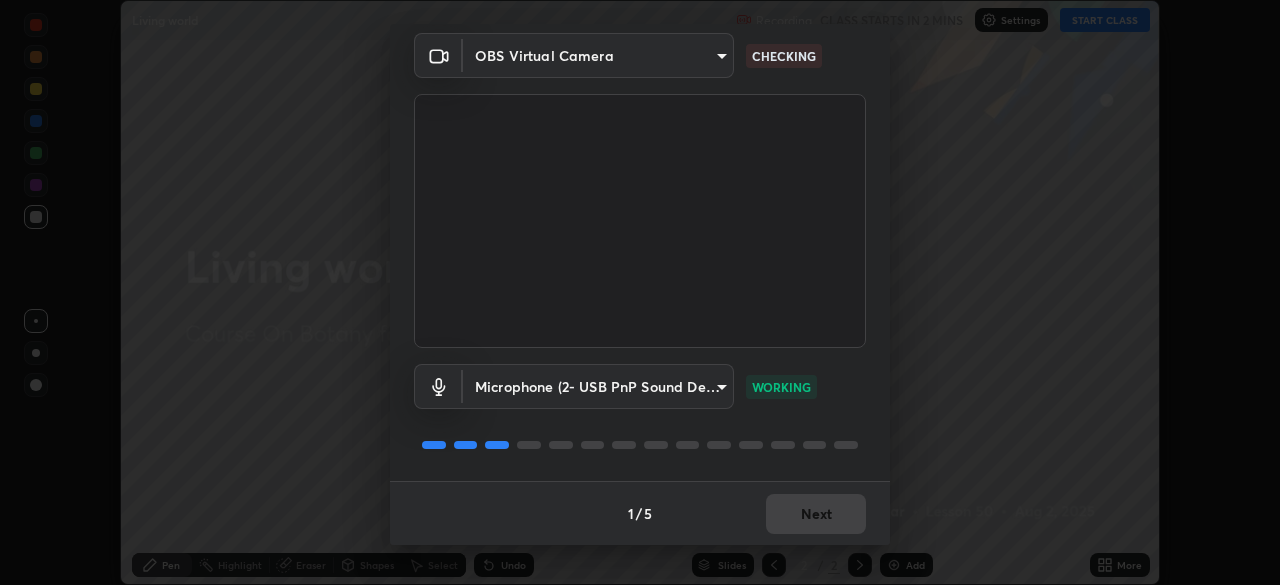 click on "1 / 5 Next" at bounding box center [640, 513] 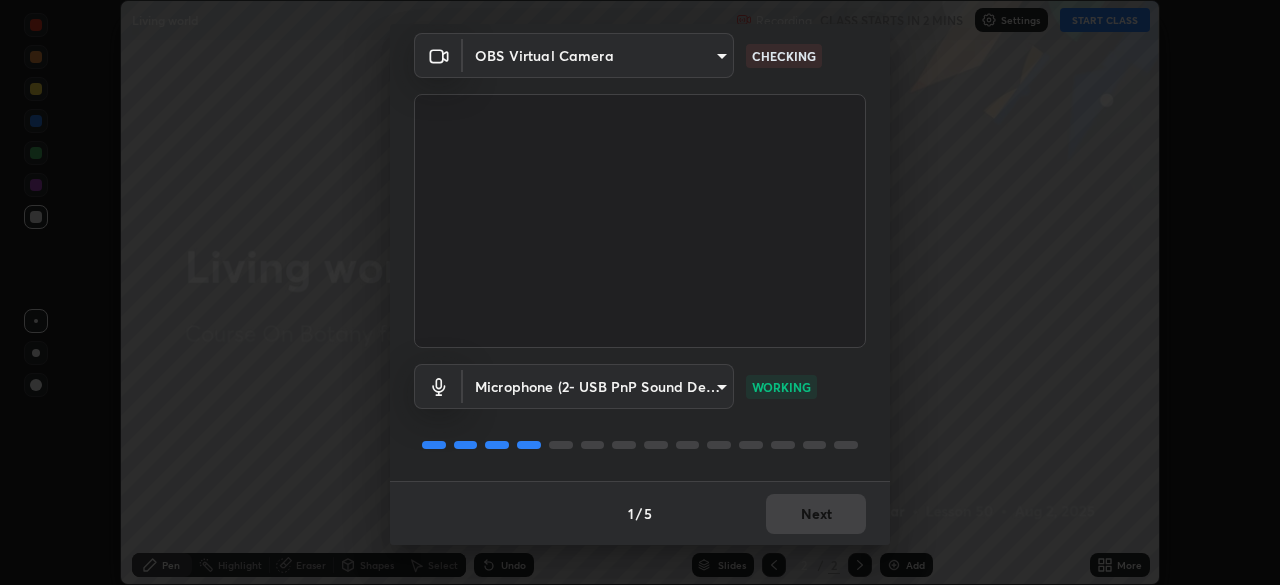 click on "1 / 5 Next" at bounding box center (640, 513) 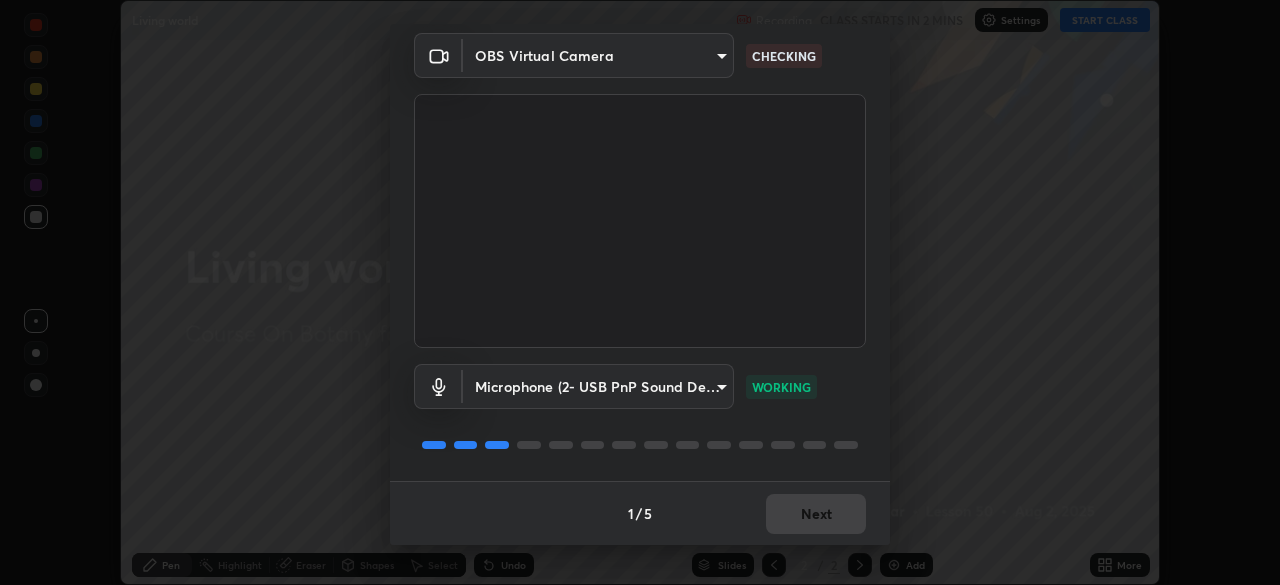click on "1 / 5 Next" at bounding box center [640, 513] 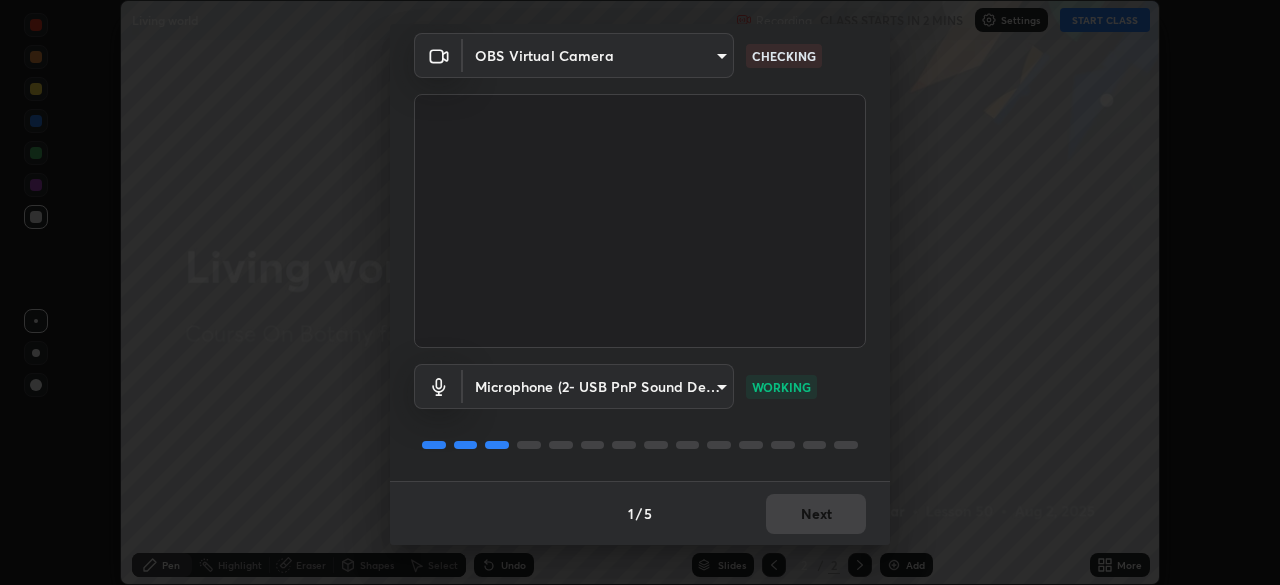 click on "Next" at bounding box center [816, 514] 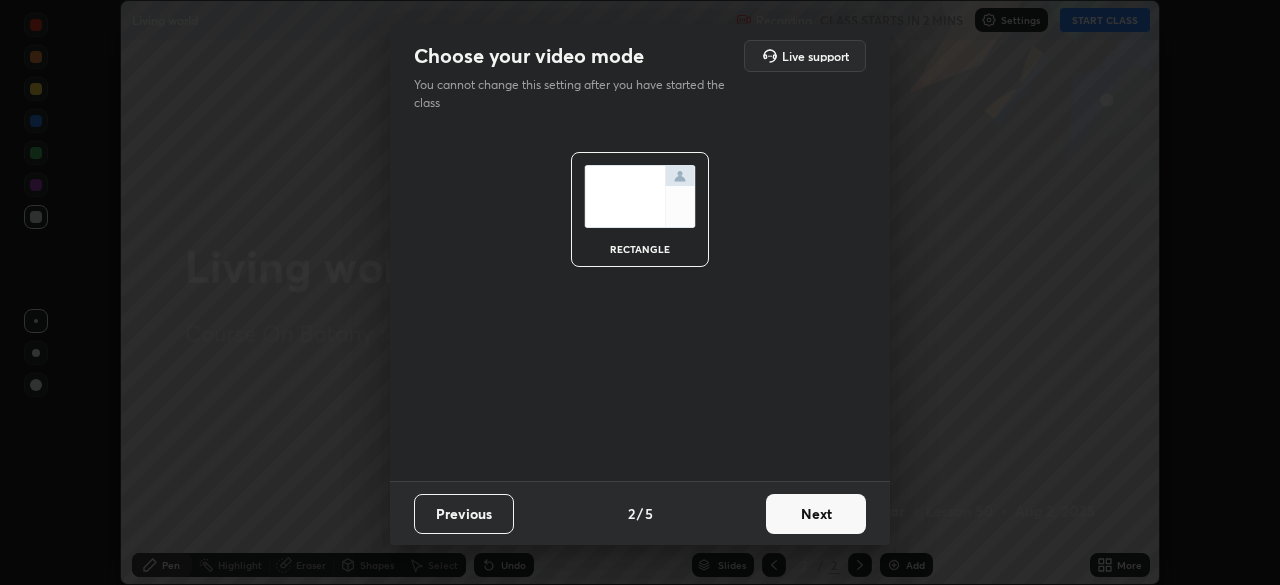 scroll, scrollTop: 0, scrollLeft: 0, axis: both 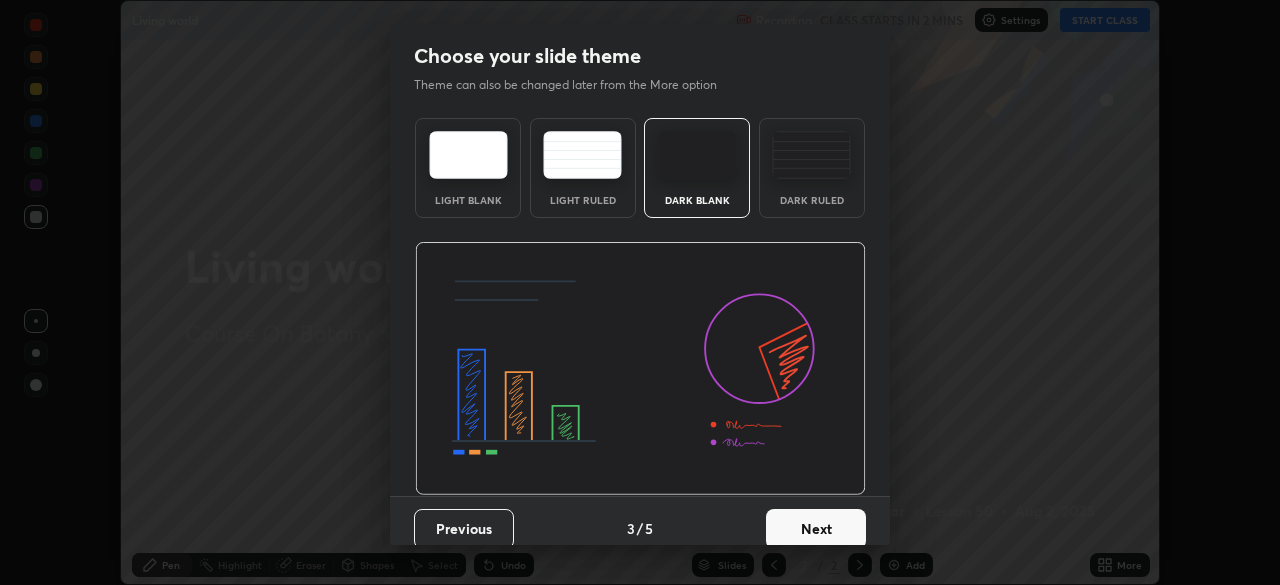click on "Next" at bounding box center (816, 529) 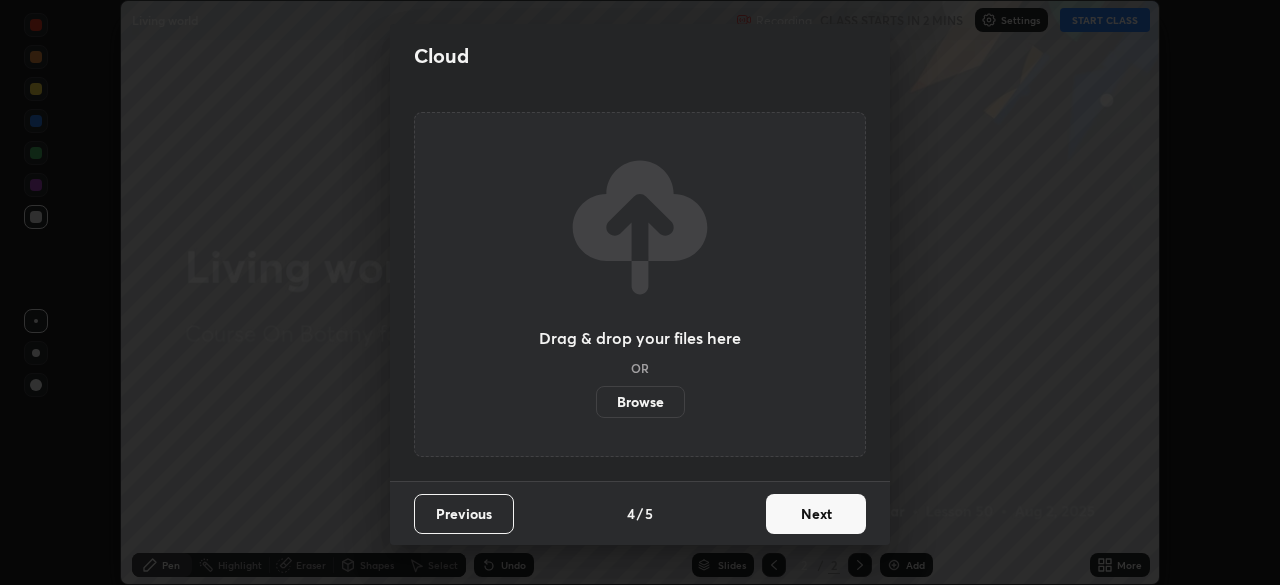 click on "Next" at bounding box center (816, 514) 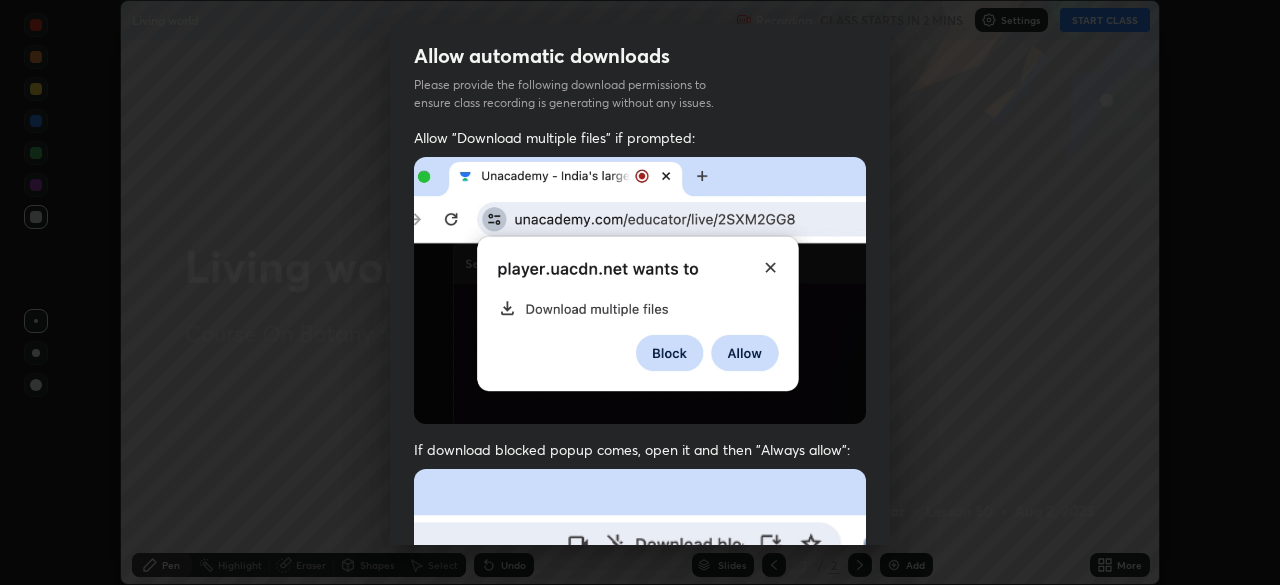 click on "Allow "Download multiple files" if prompted: If download blocked popup comes, open it and then "Always allow": I agree that if I don't provide required permissions, class recording will not be generated" at bounding box center [640, 549] 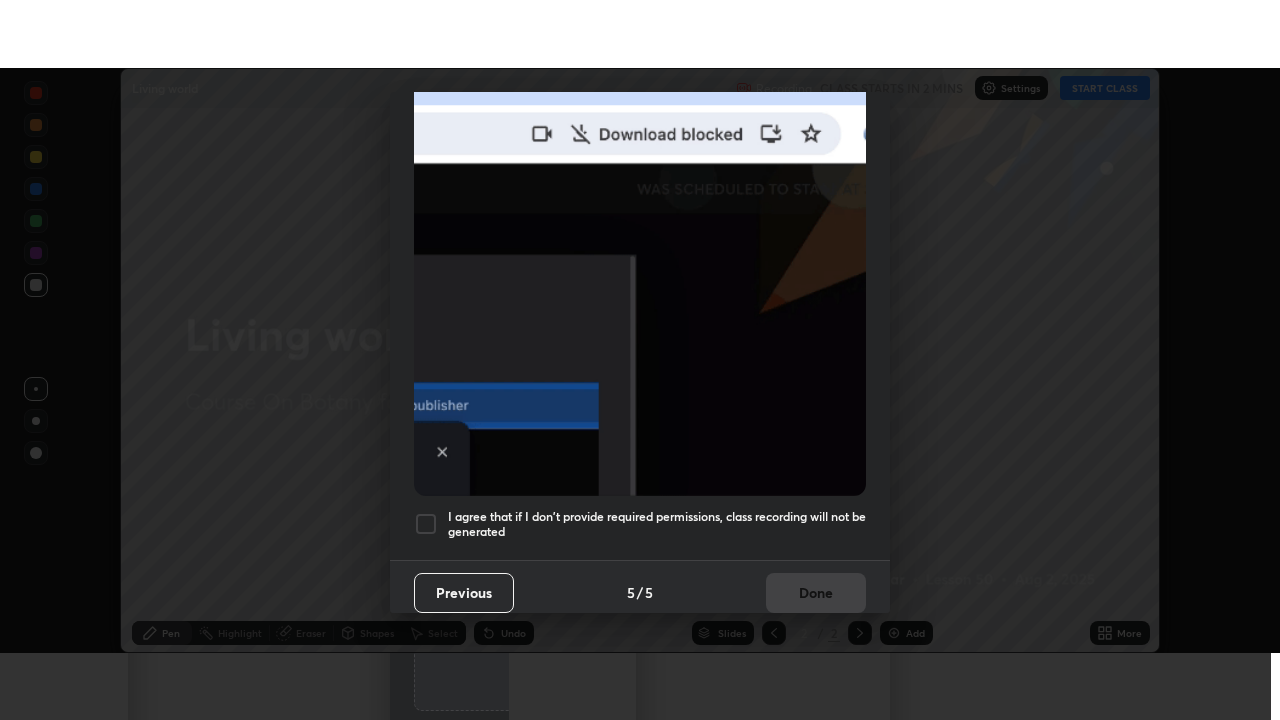 scroll, scrollTop: 479, scrollLeft: 0, axis: vertical 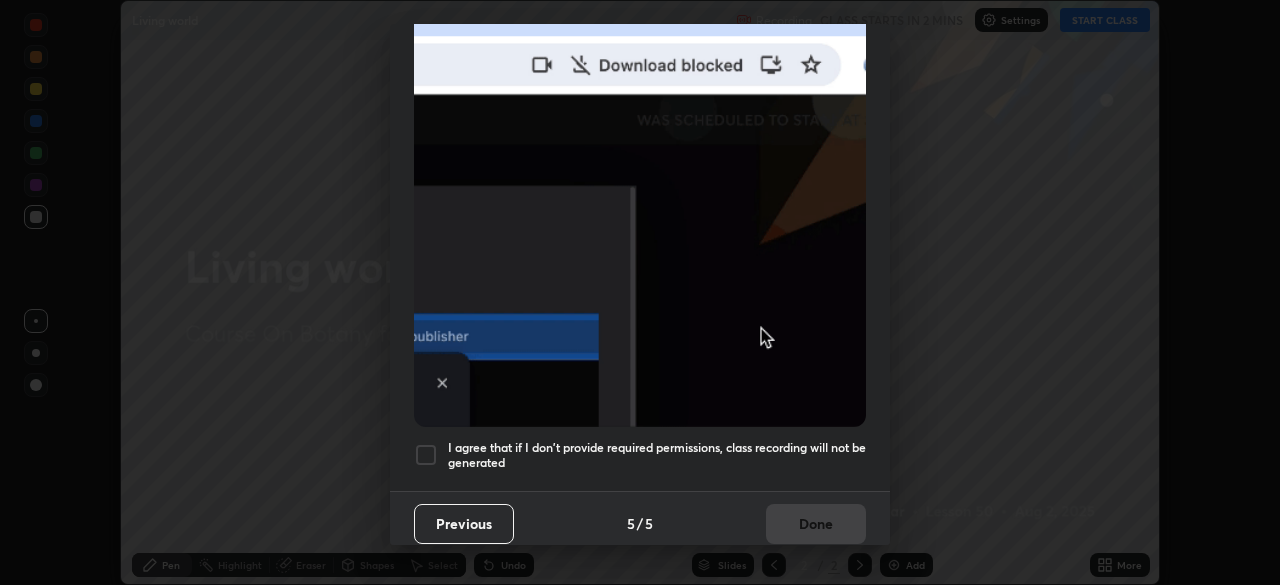 click on "I agree that if I don't provide required permissions, class recording will not be generated" at bounding box center (657, 455) 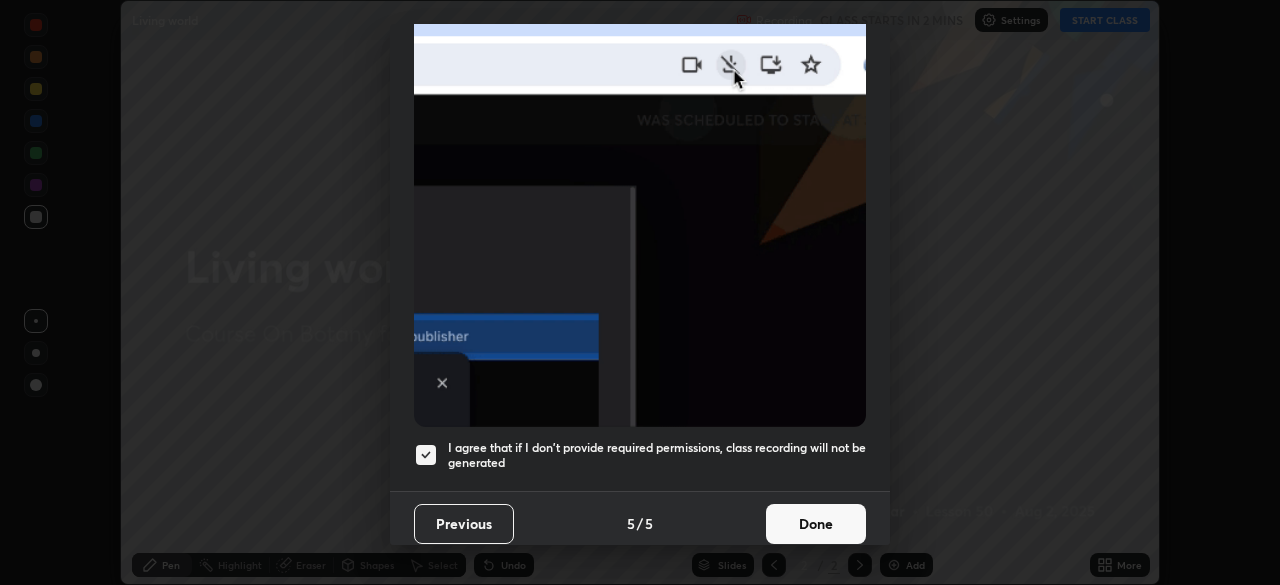 click on "Done" at bounding box center (816, 524) 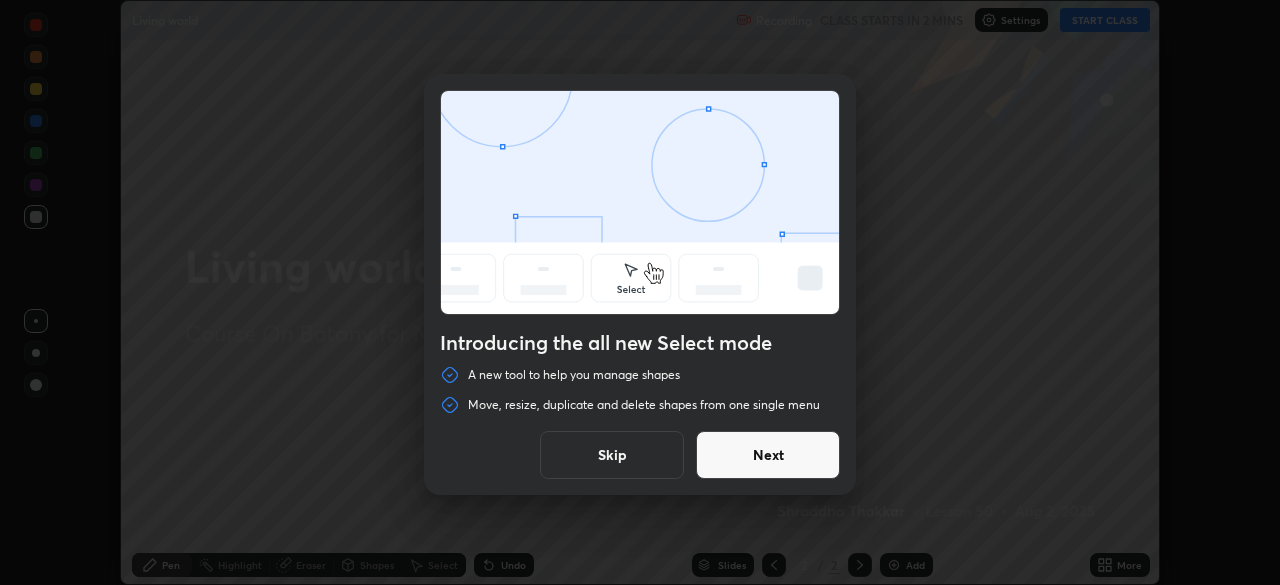 click on "Skip" at bounding box center (612, 455) 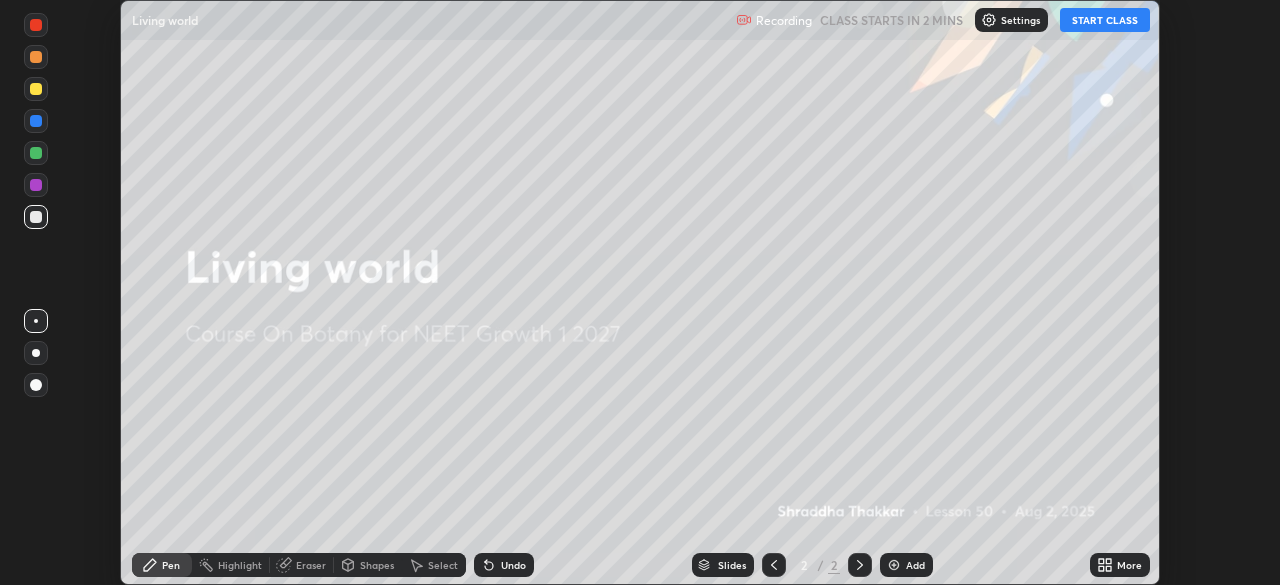 click 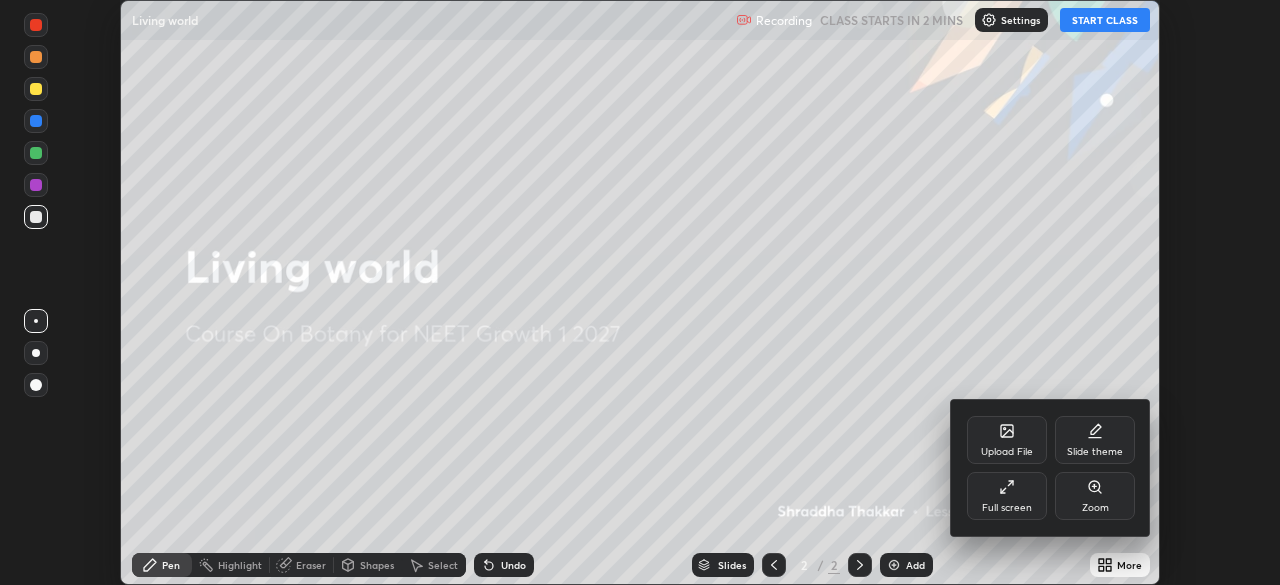 click 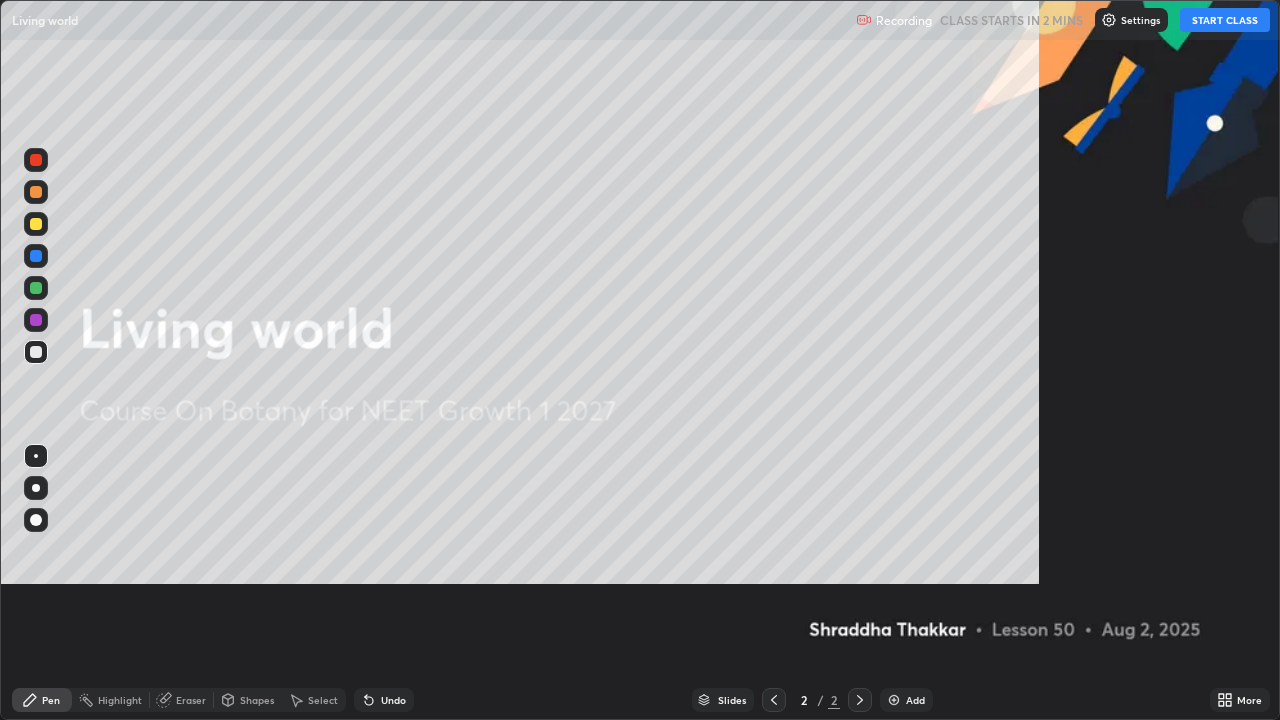 scroll, scrollTop: 99280, scrollLeft: 98720, axis: both 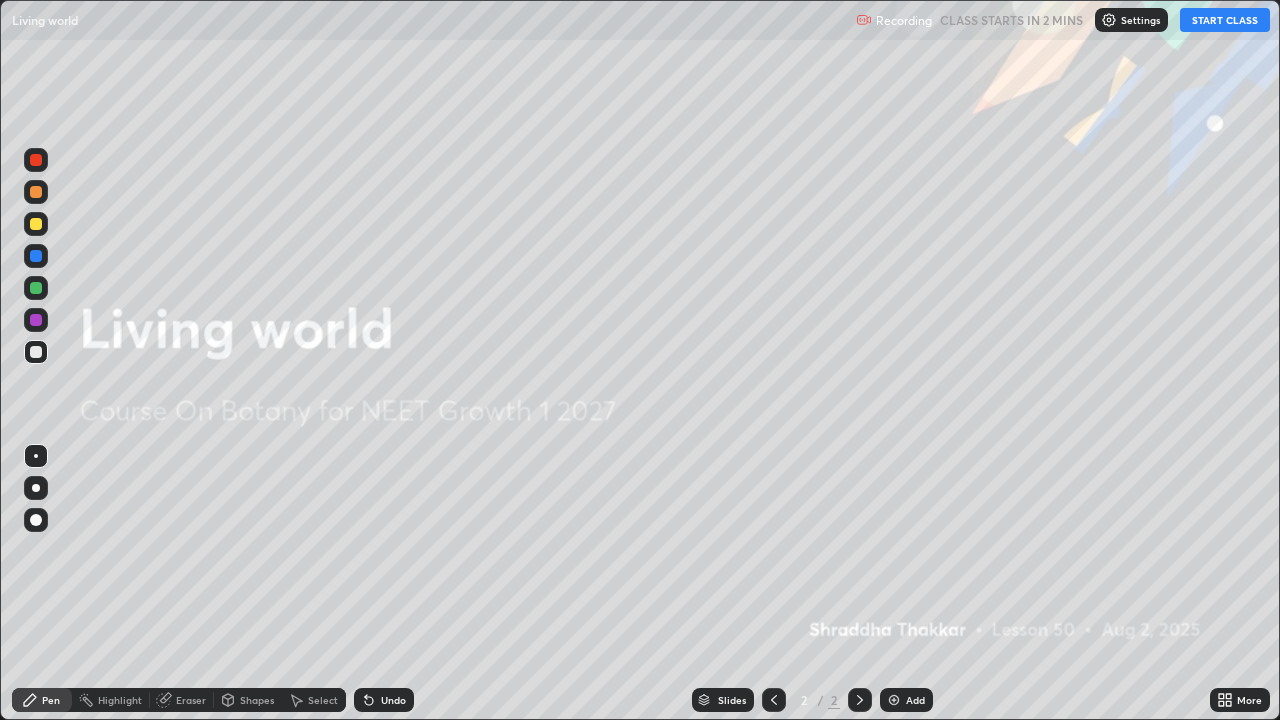 click 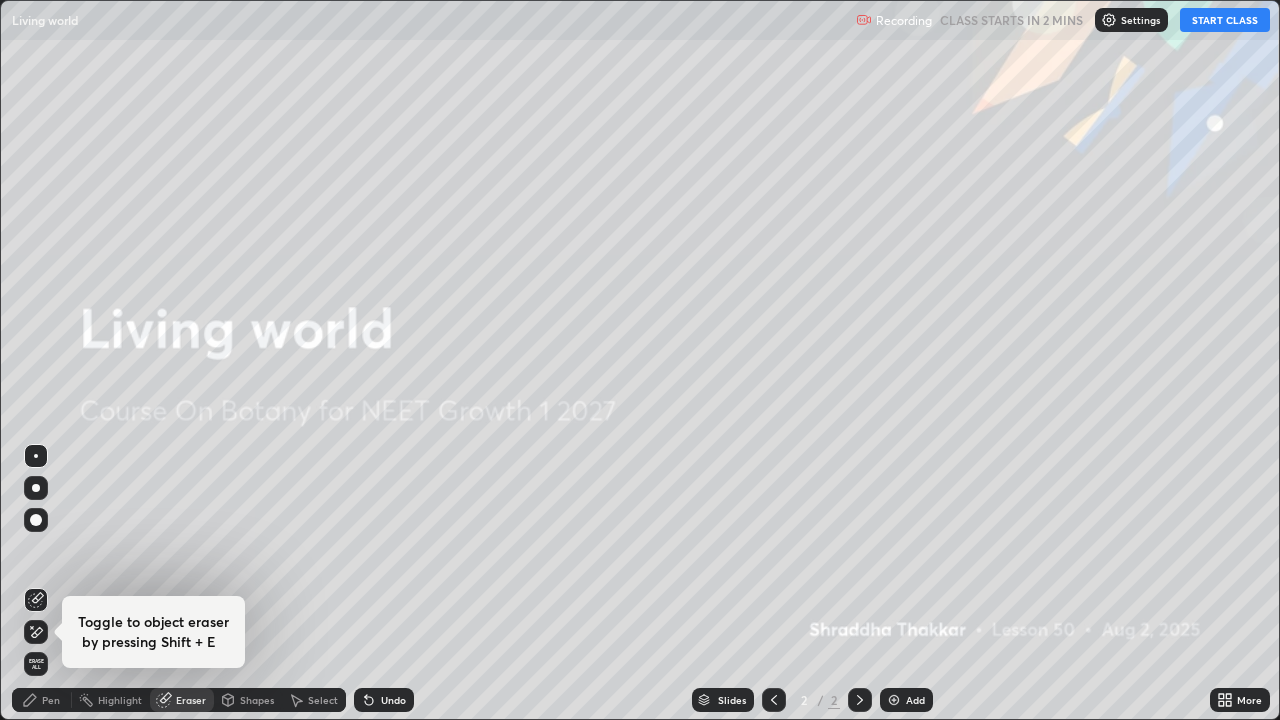click 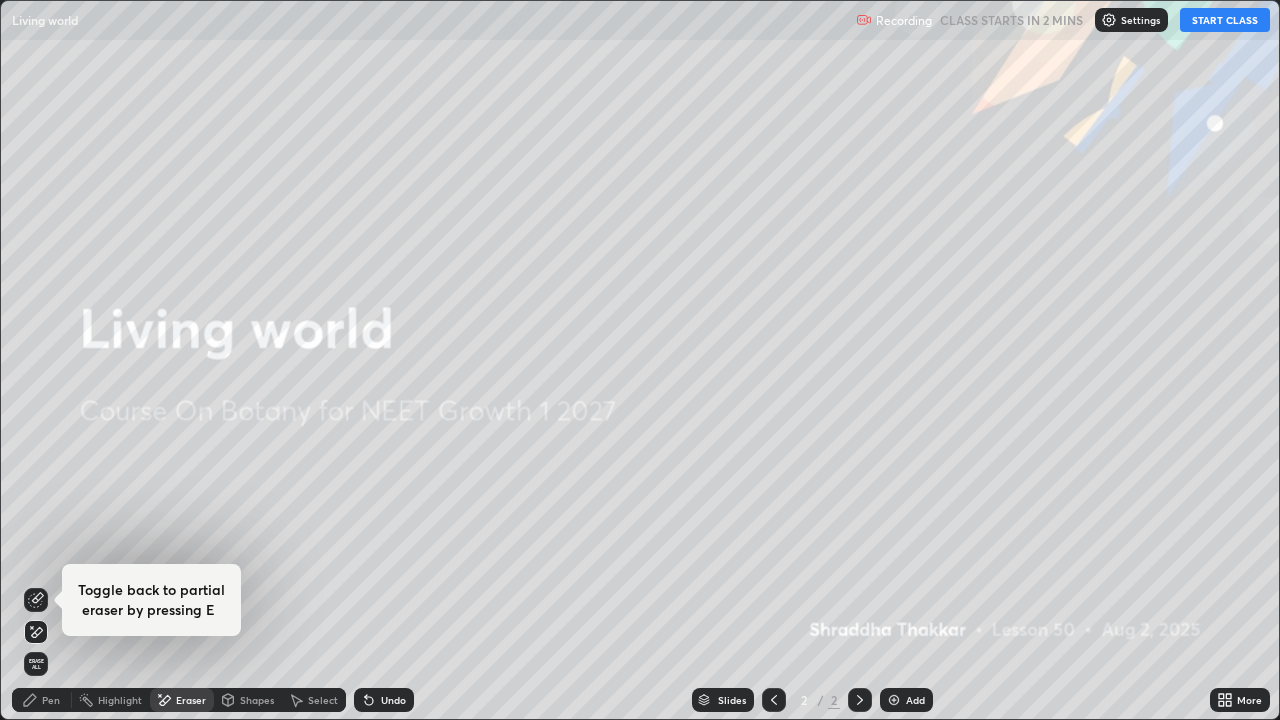 click on "Pen" at bounding box center (42, 700) 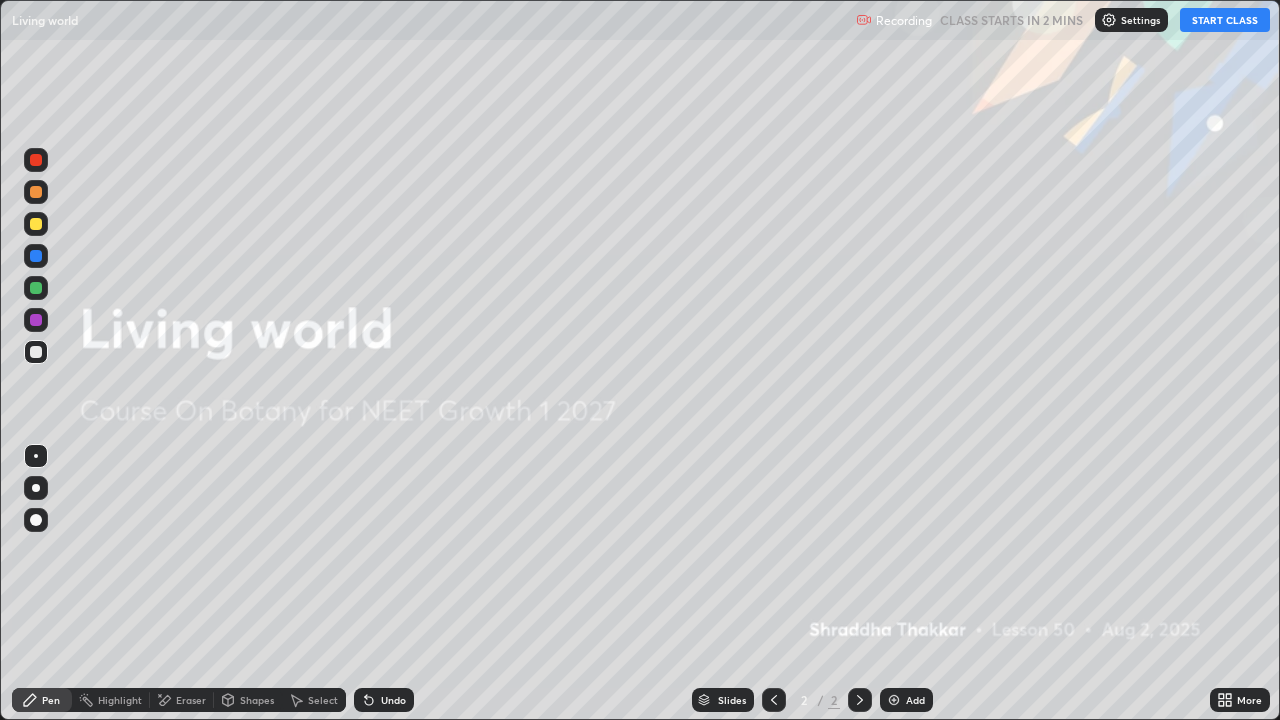click on "START CLASS" at bounding box center [1225, 20] 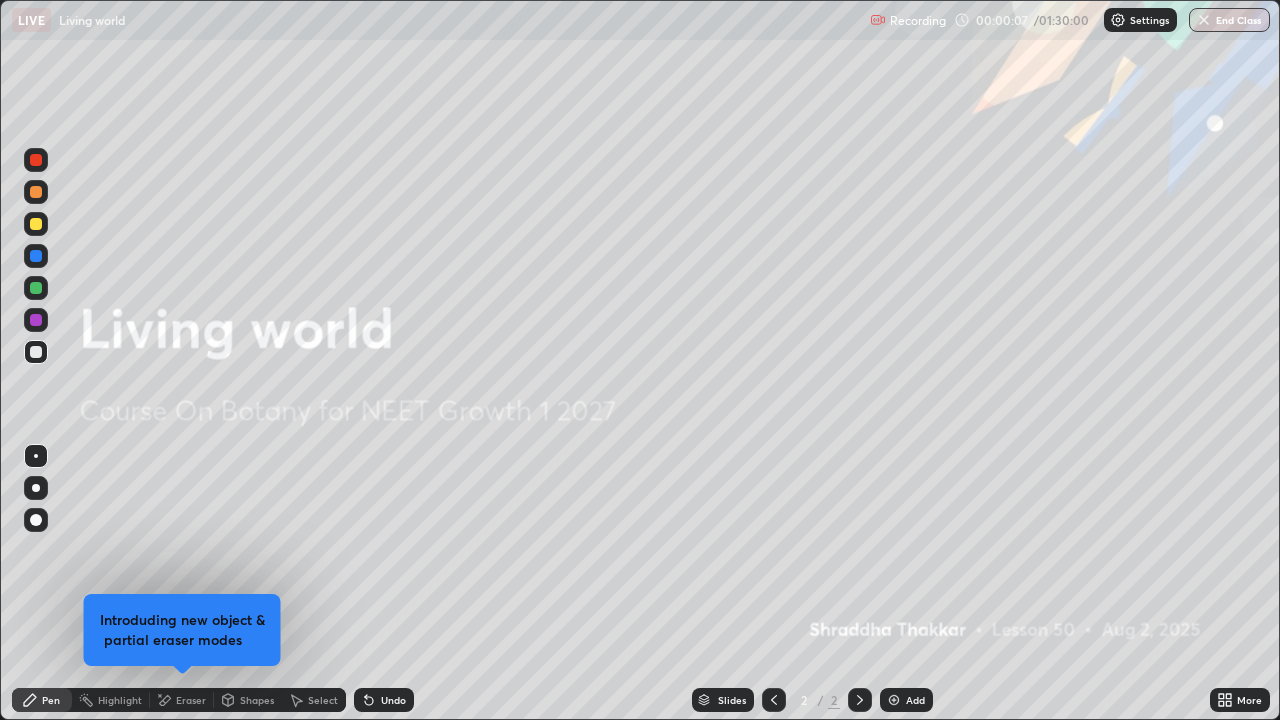 click on "Add" at bounding box center [906, 700] 